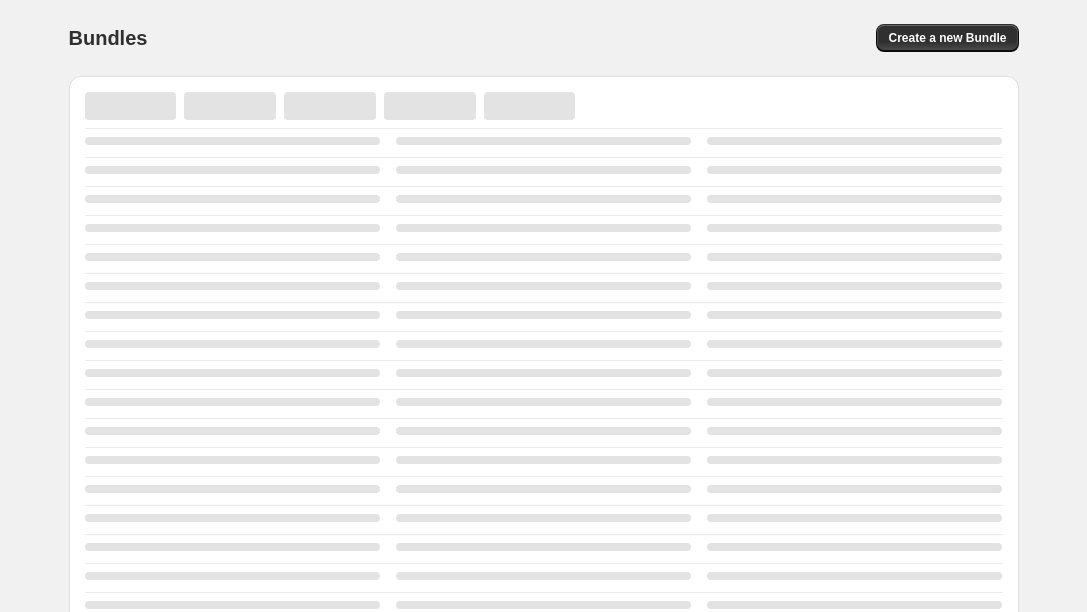 scroll, scrollTop: 0, scrollLeft: 0, axis: both 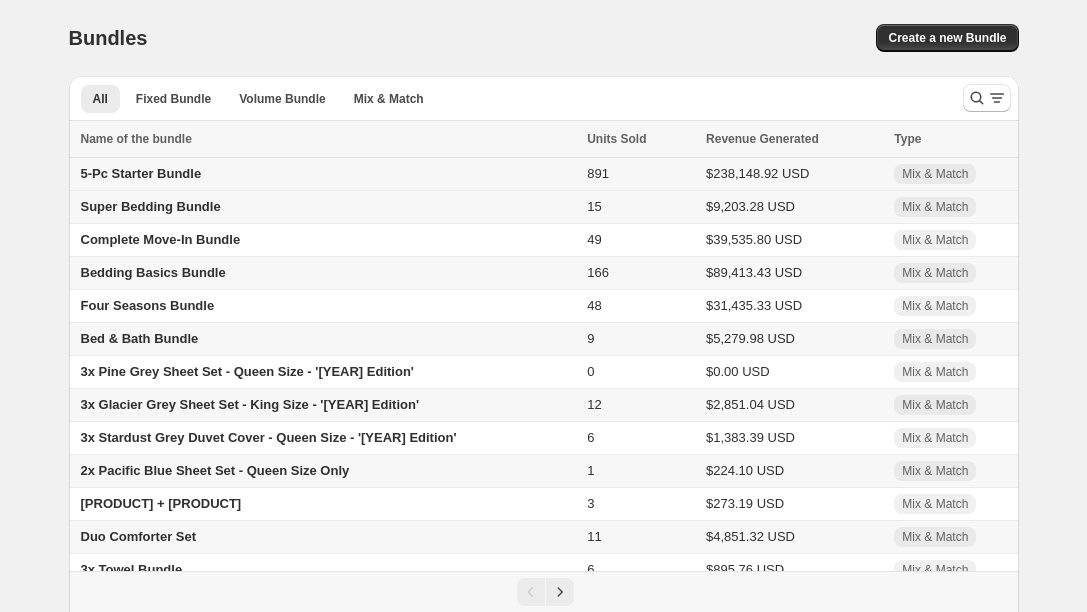 click on "5-Pc Starter Bundle" at bounding box center (141, 173) 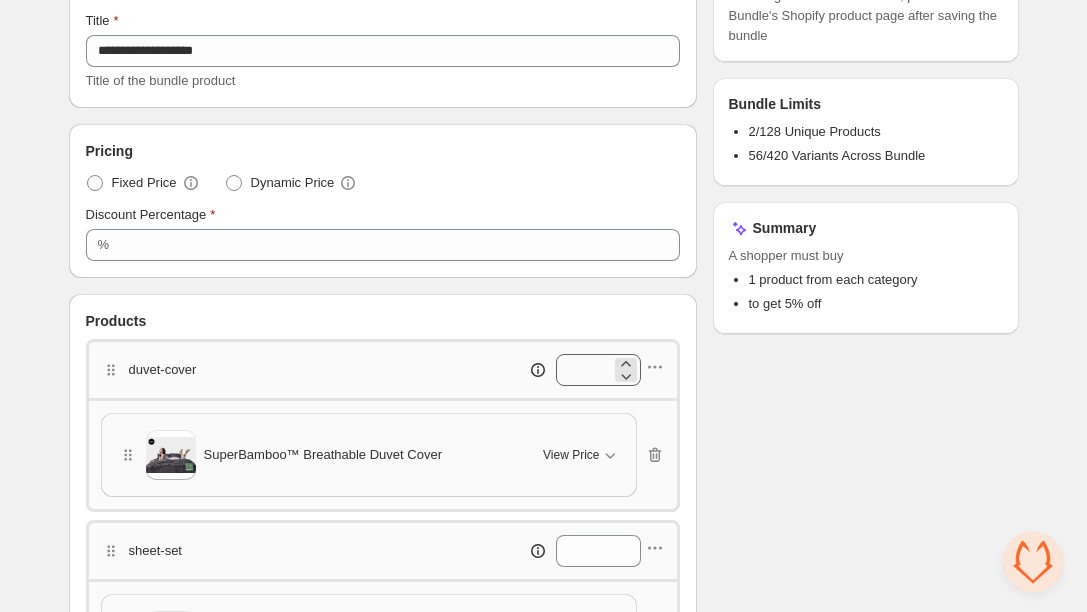 scroll, scrollTop: 223, scrollLeft: 0, axis: vertical 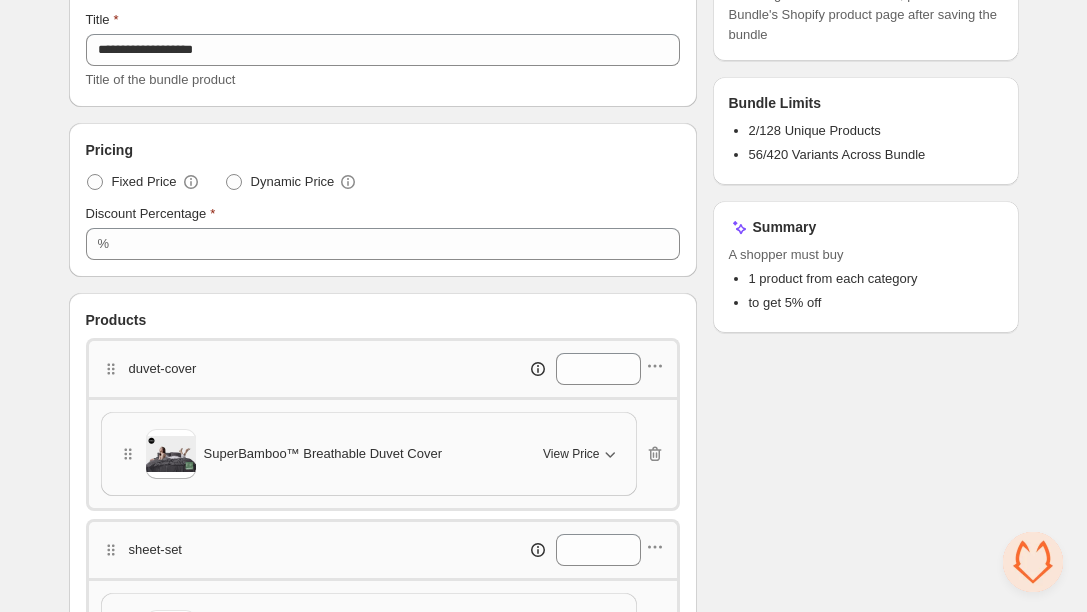 click on "View Price" at bounding box center (571, 454) 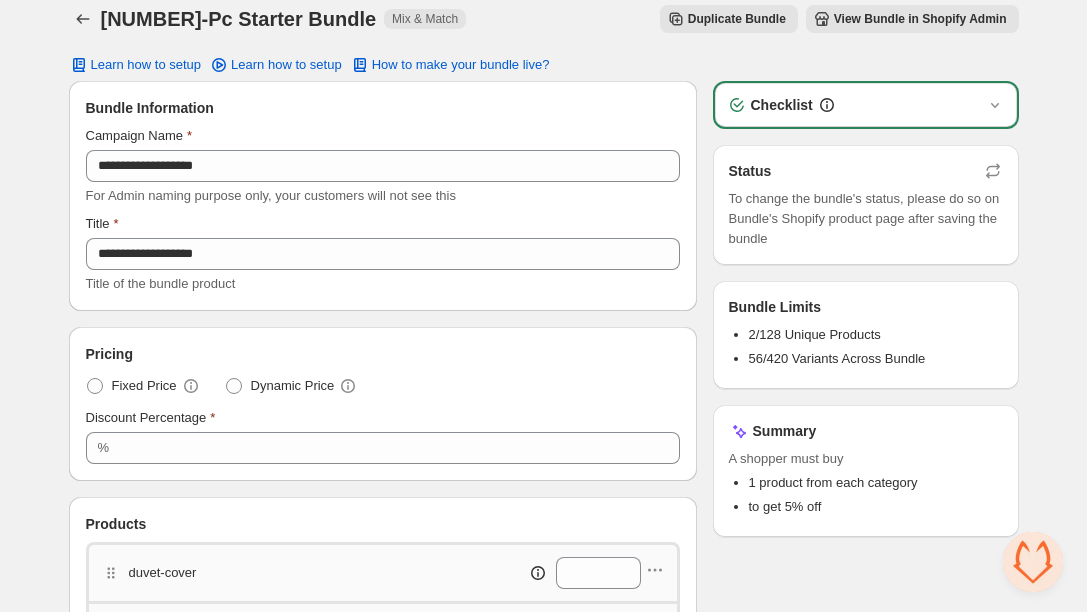 scroll, scrollTop: 0, scrollLeft: 0, axis: both 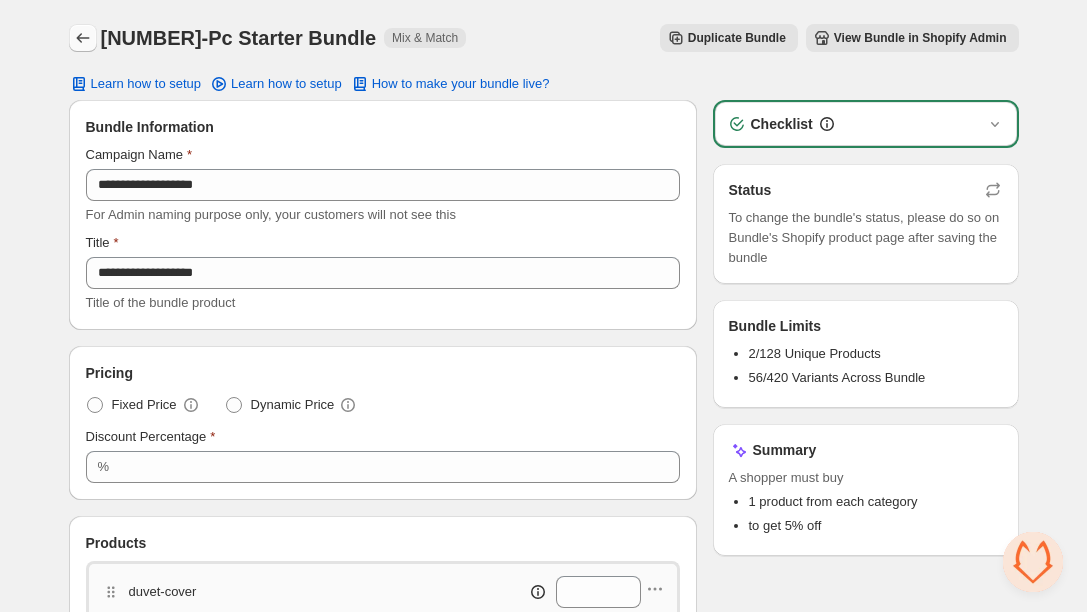 click 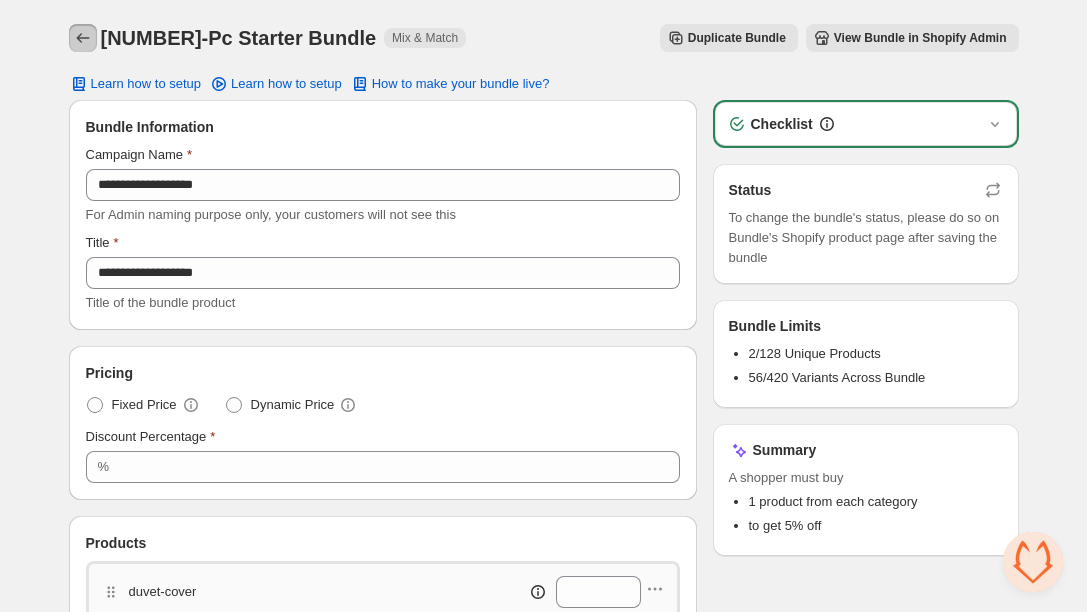 click 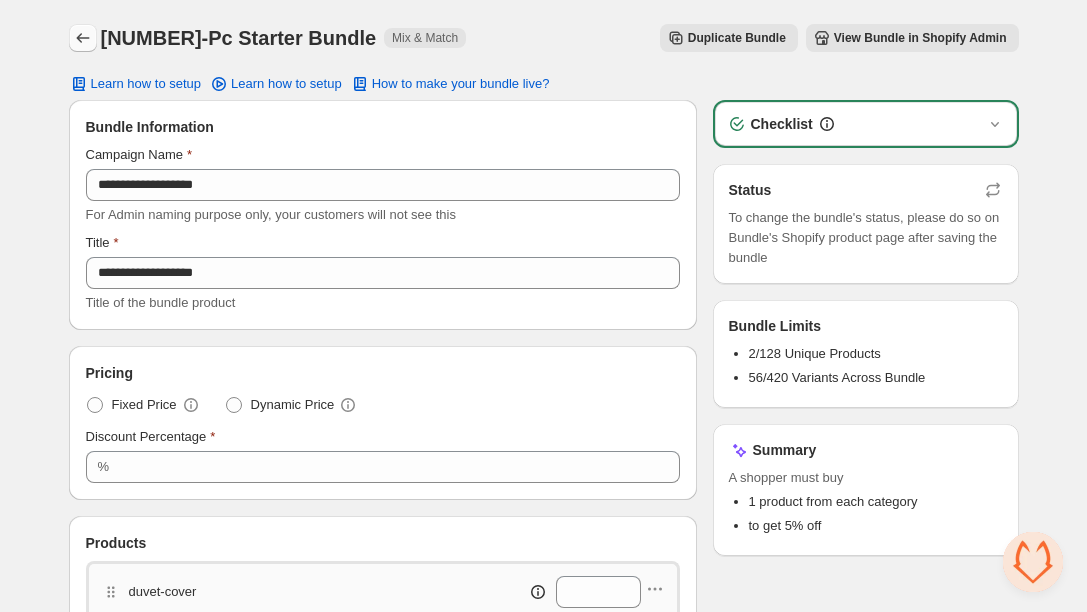 click 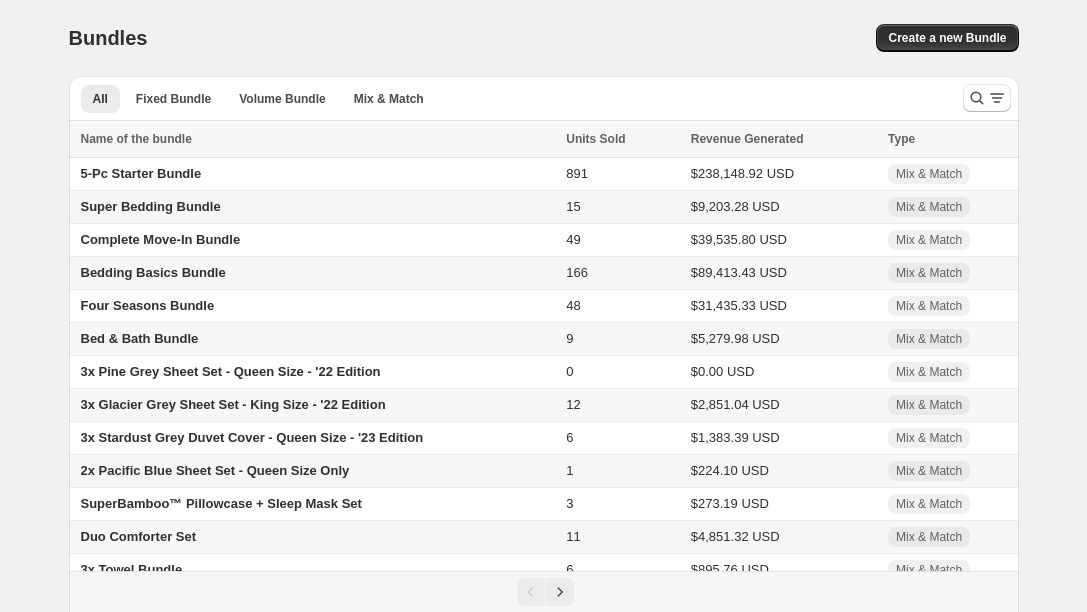 scroll, scrollTop: 0, scrollLeft: 0, axis: both 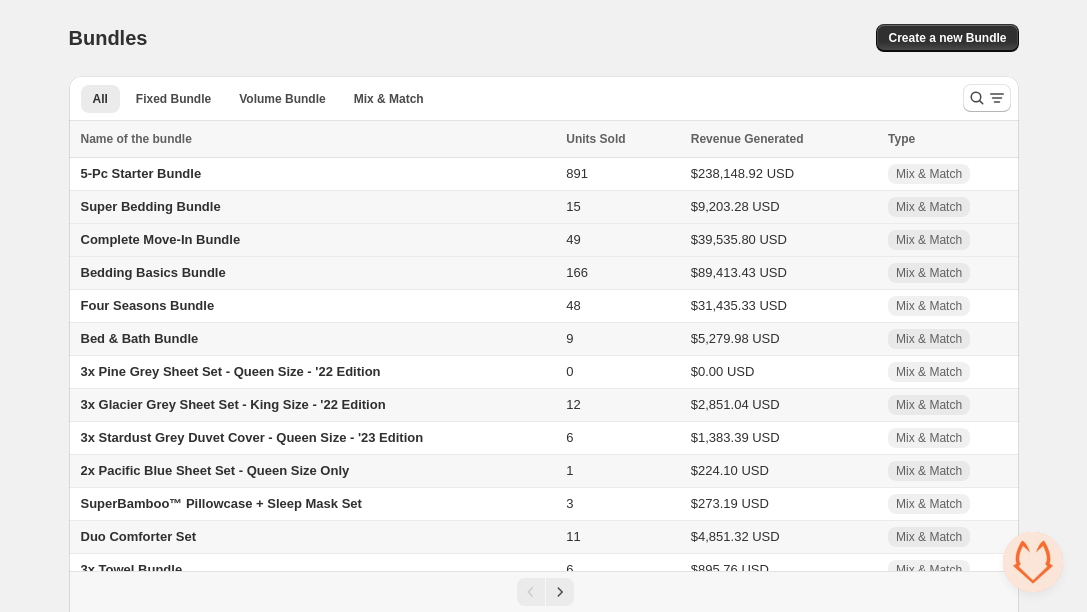 click on "Complete Move-In Bundle" at bounding box center (161, 239) 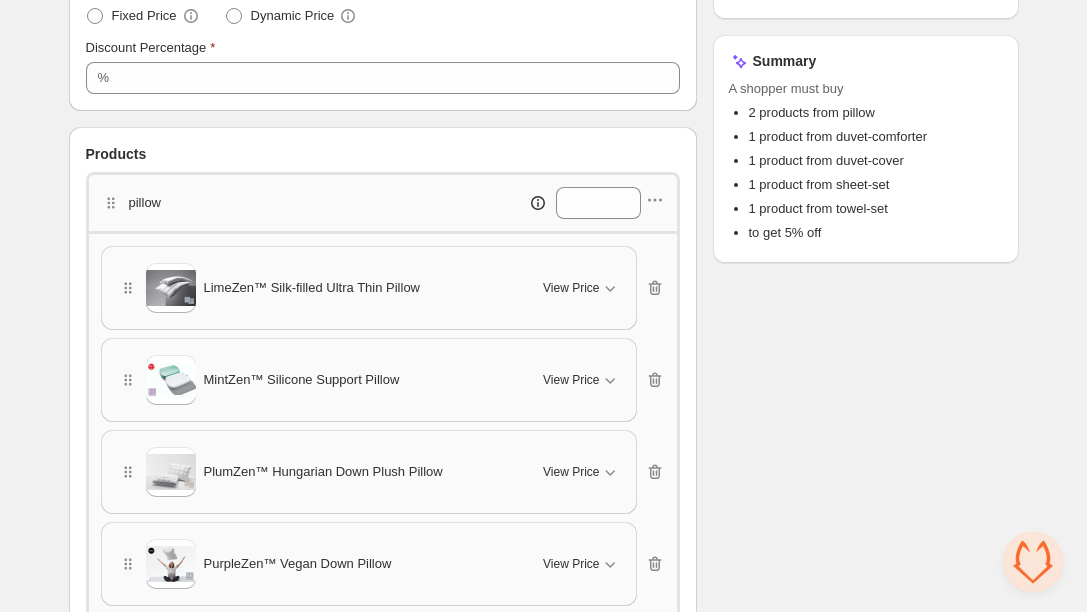 scroll, scrollTop: 0, scrollLeft: 0, axis: both 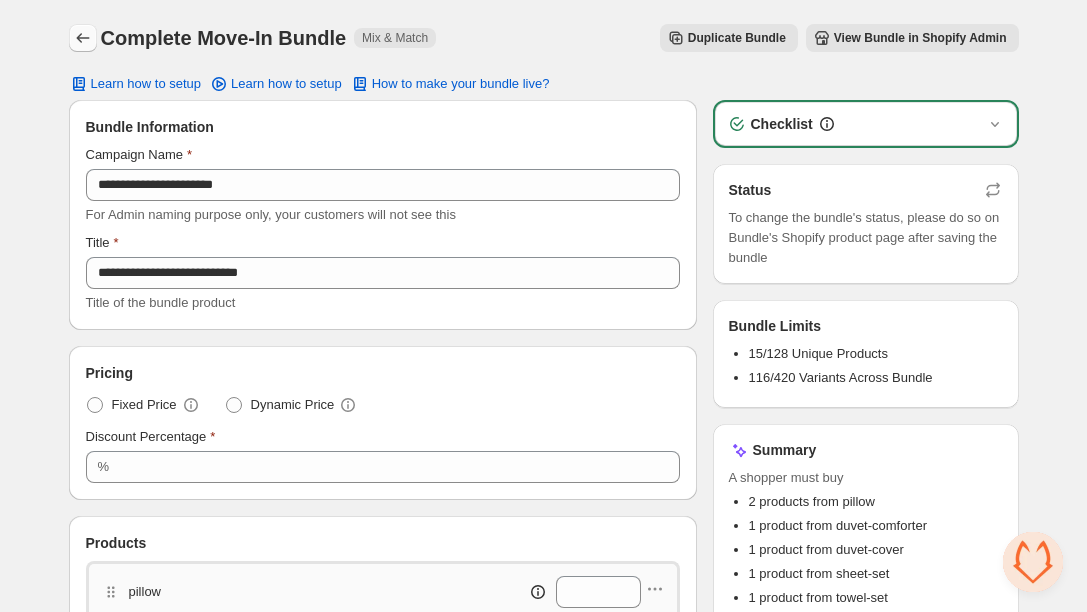 click at bounding box center (83, 38) 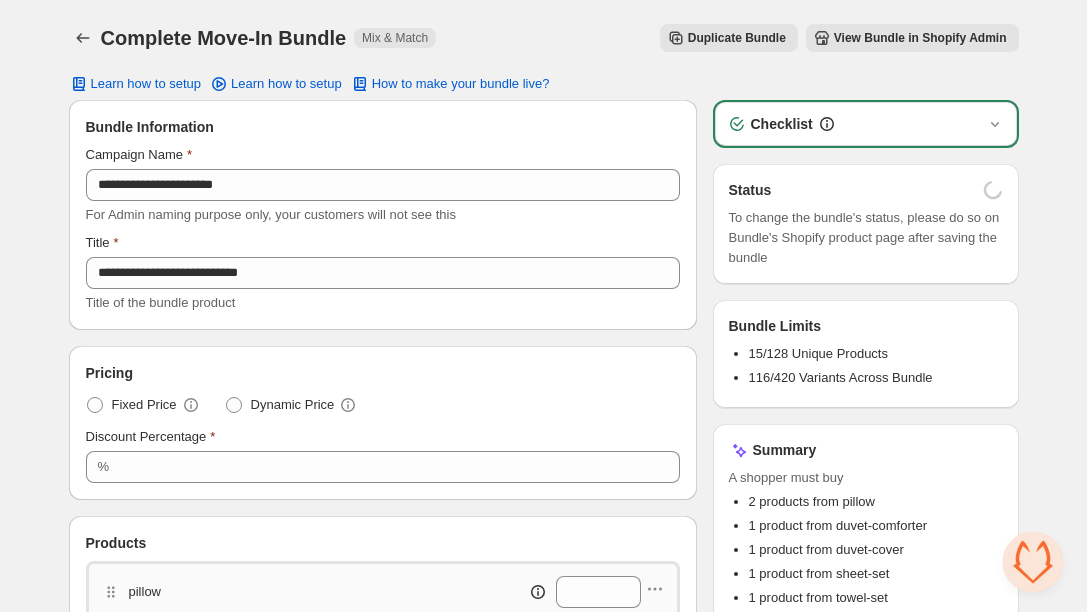 click at bounding box center [85, 38] 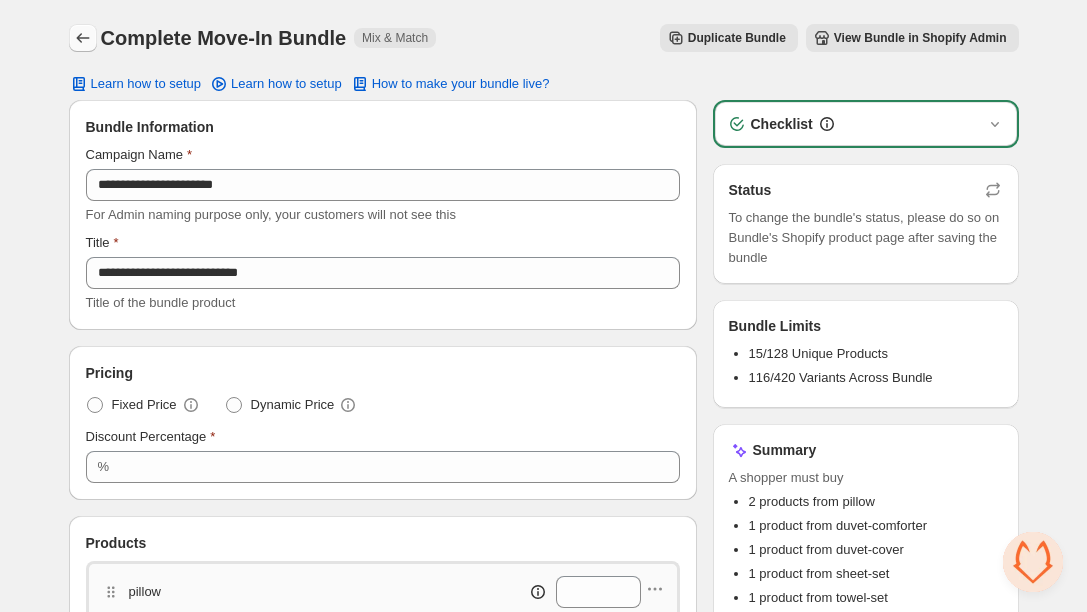 click at bounding box center (83, 38) 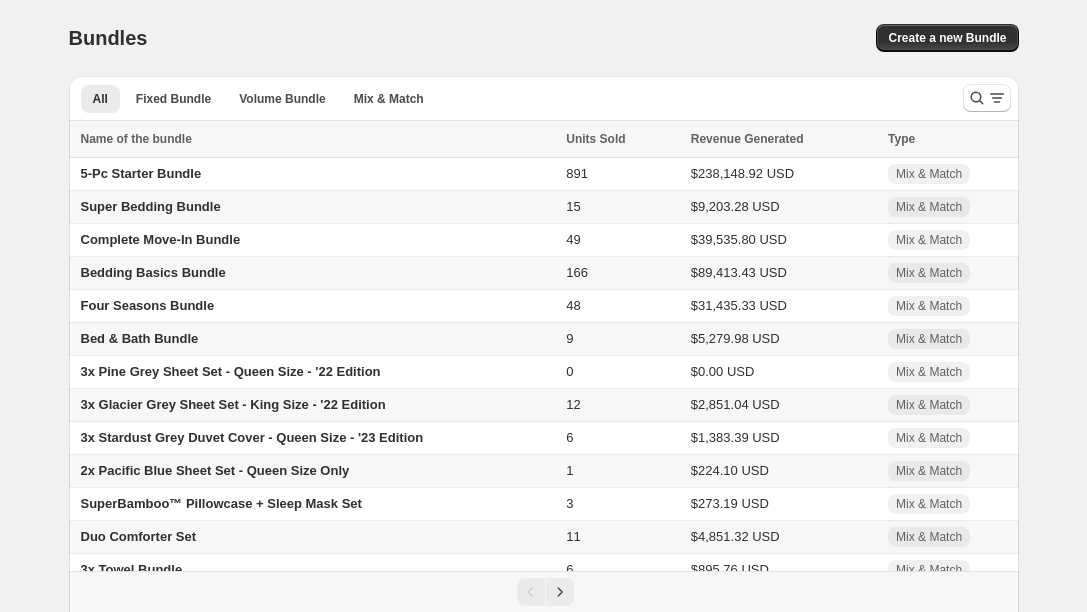 scroll, scrollTop: 0, scrollLeft: 0, axis: both 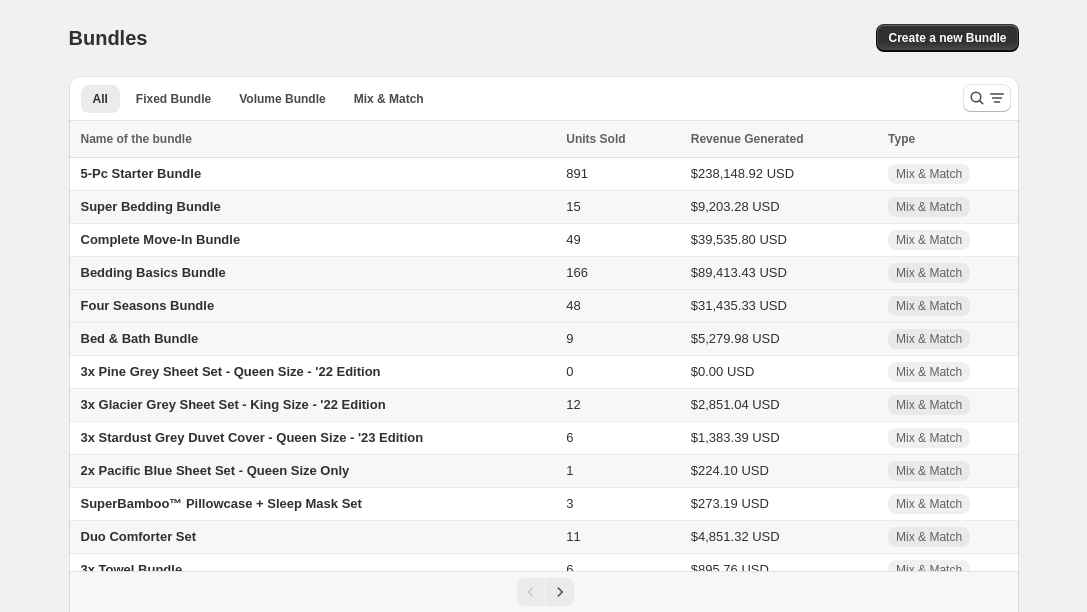 click on "Four Seasons Bundle" at bounding box center (148, 305) 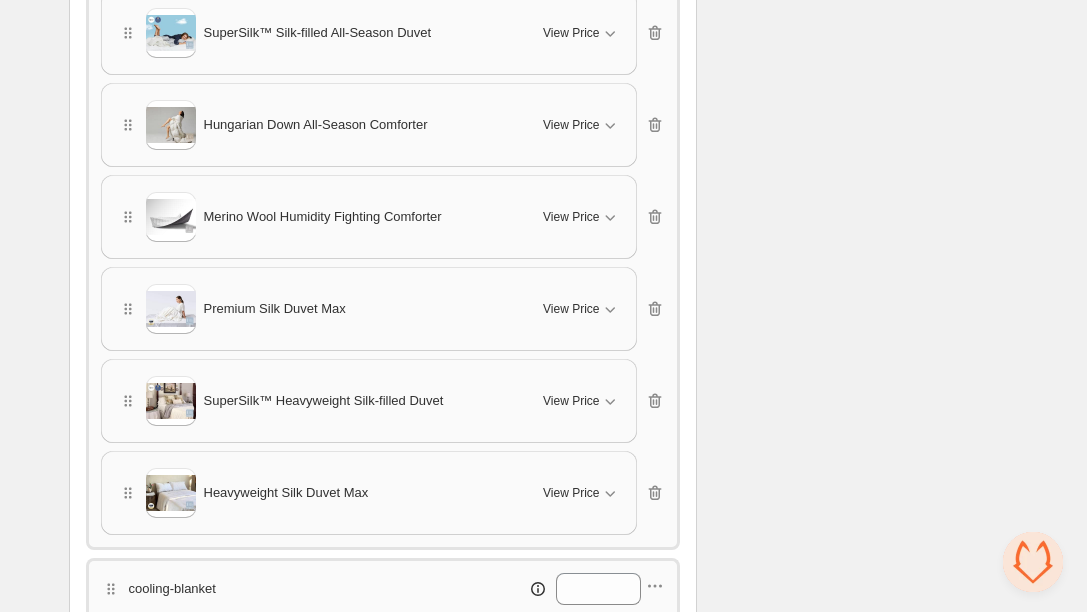 scroll, scrollTop: 954, scrollLeft: 0, axis: vertical 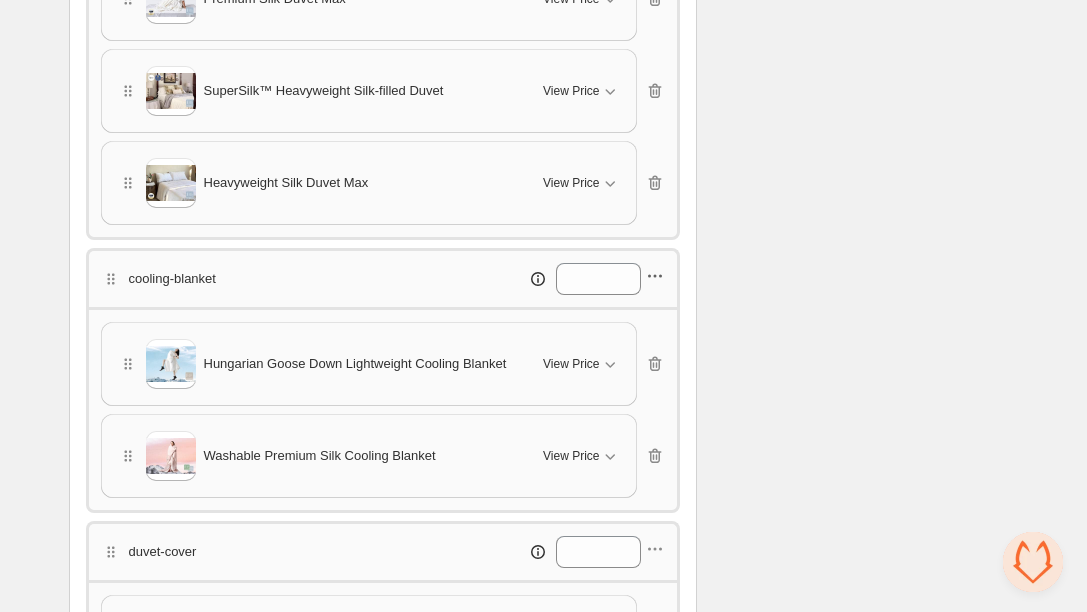 click 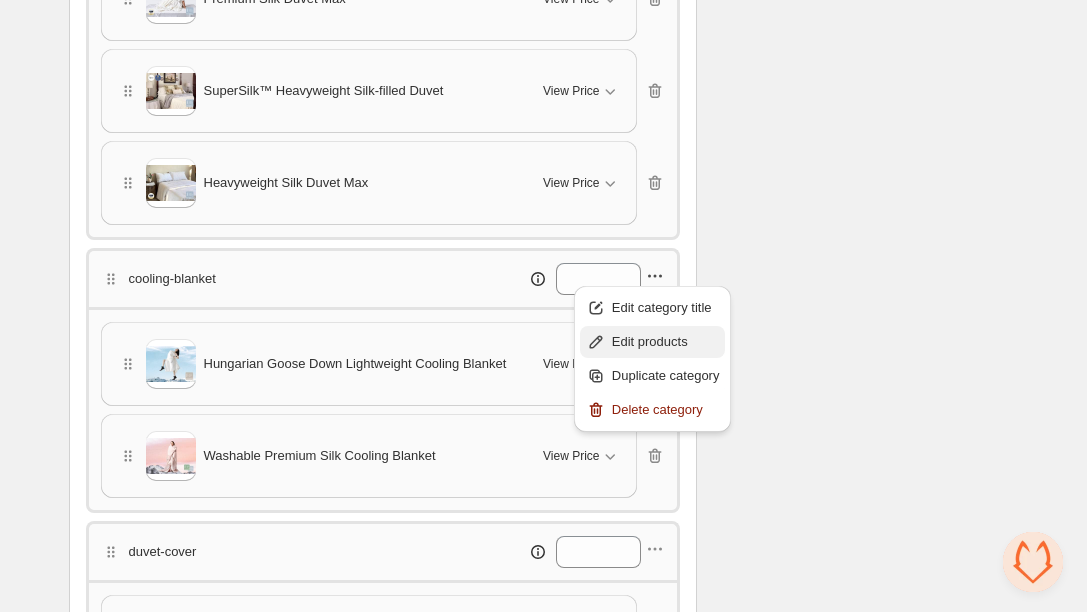 click on "Edit products" at bounding box center (666, 342) 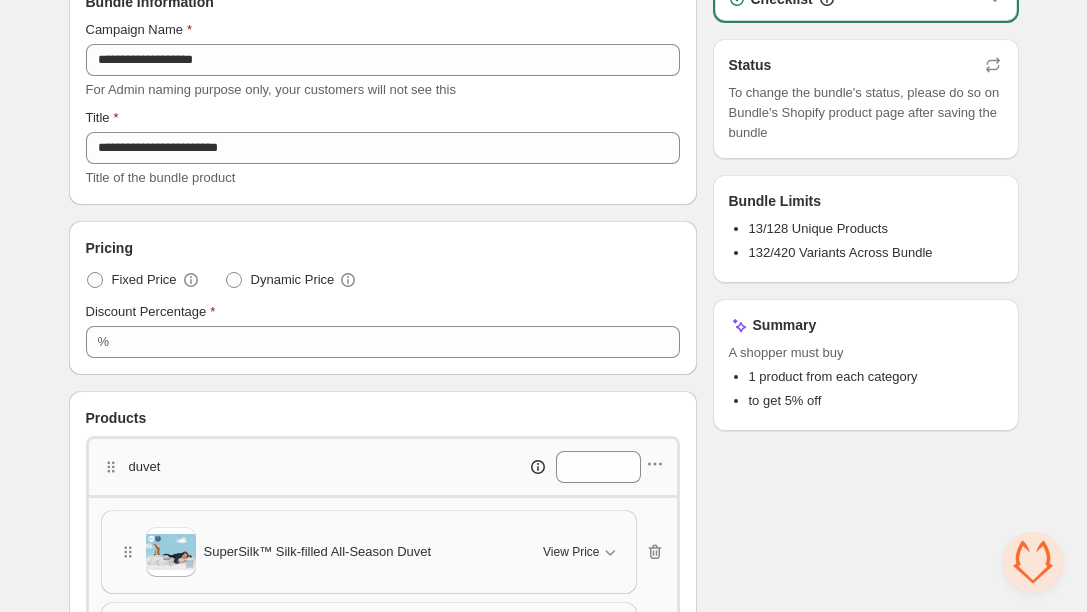 scroll, scrollTop: 0, scrollLeft: 0, axis: both 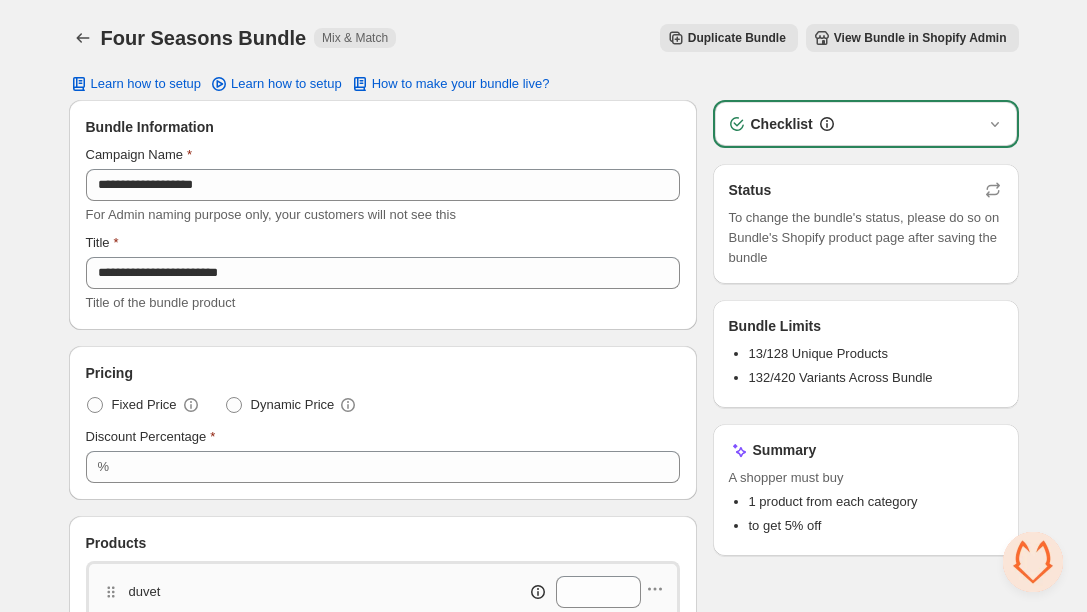 click on "Four Seasons Bundle. This page is ready Four Seasons Bundle Mix & Match Duplicate Bundle View Bundle in Shopify Admin More actions Duplicate Bundle View Bundle in Shopify Admin" at bounding box center [544, 38] 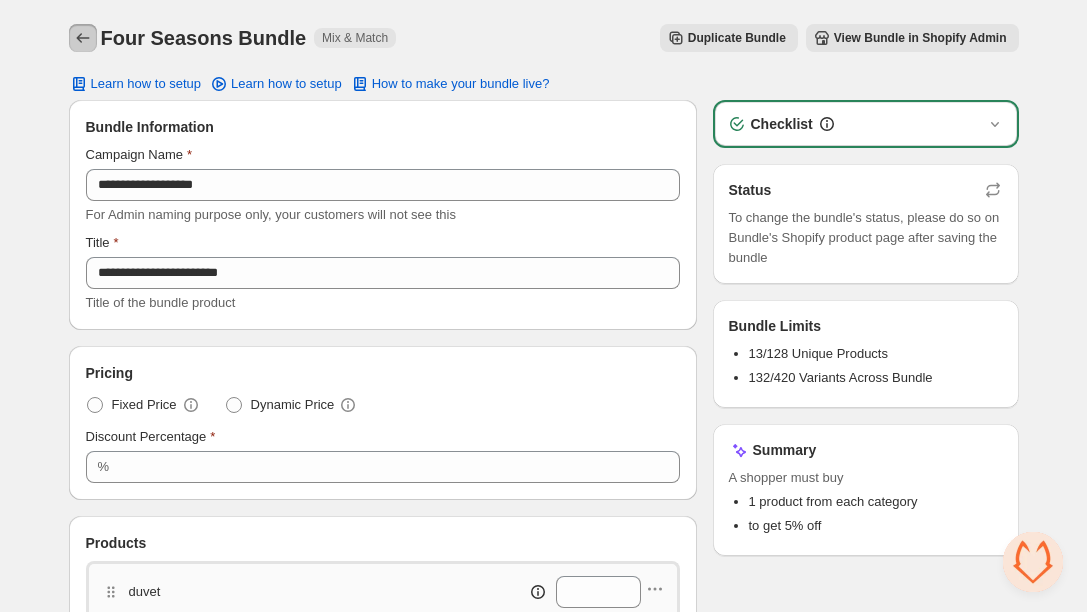 click 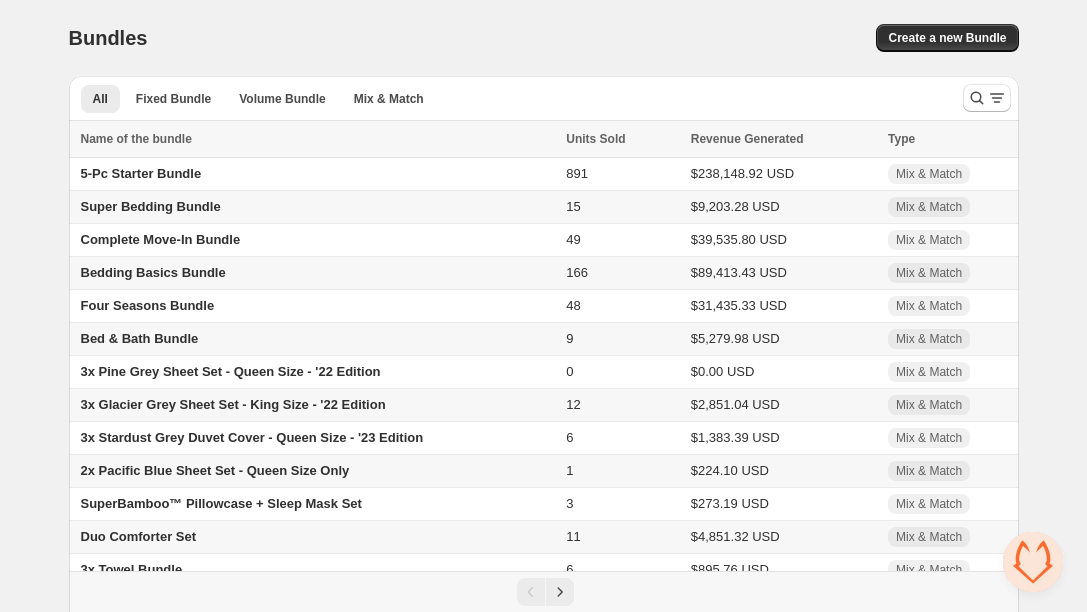 scroll, scrollTop: 0, scrollLeft: 0, axis: both 